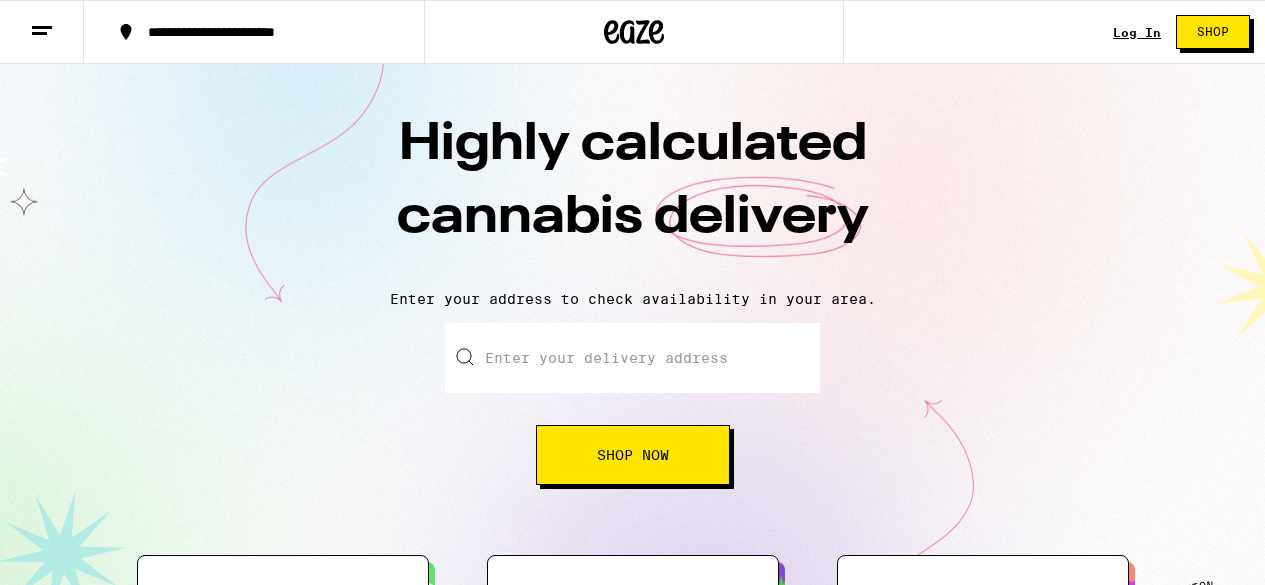 scroll, scrollTop: 300, scrollLeft: 0, axis: vertical 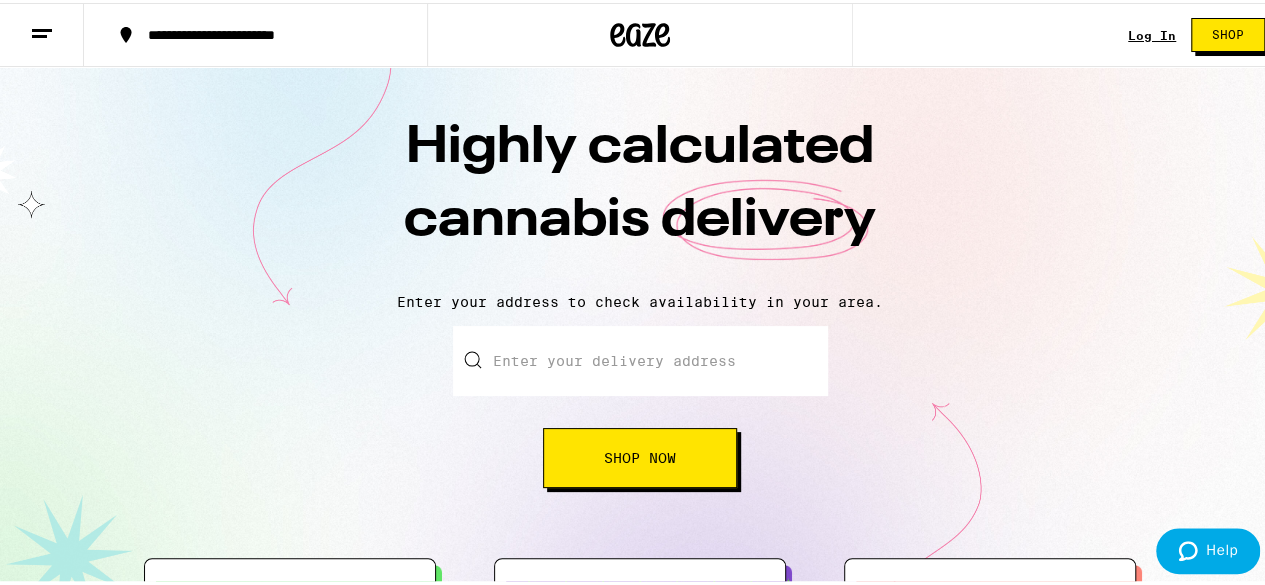 click on "Enter your delivery address" at bounding box center [640, 358] 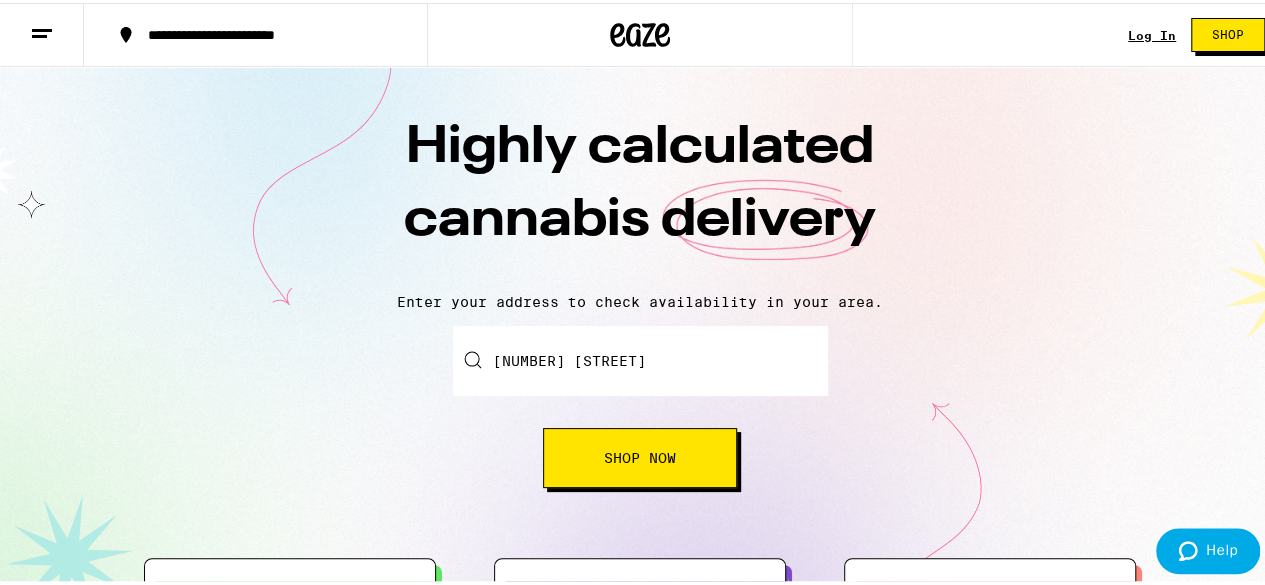 click on "Shop Now" at bounding box center (640, 455) 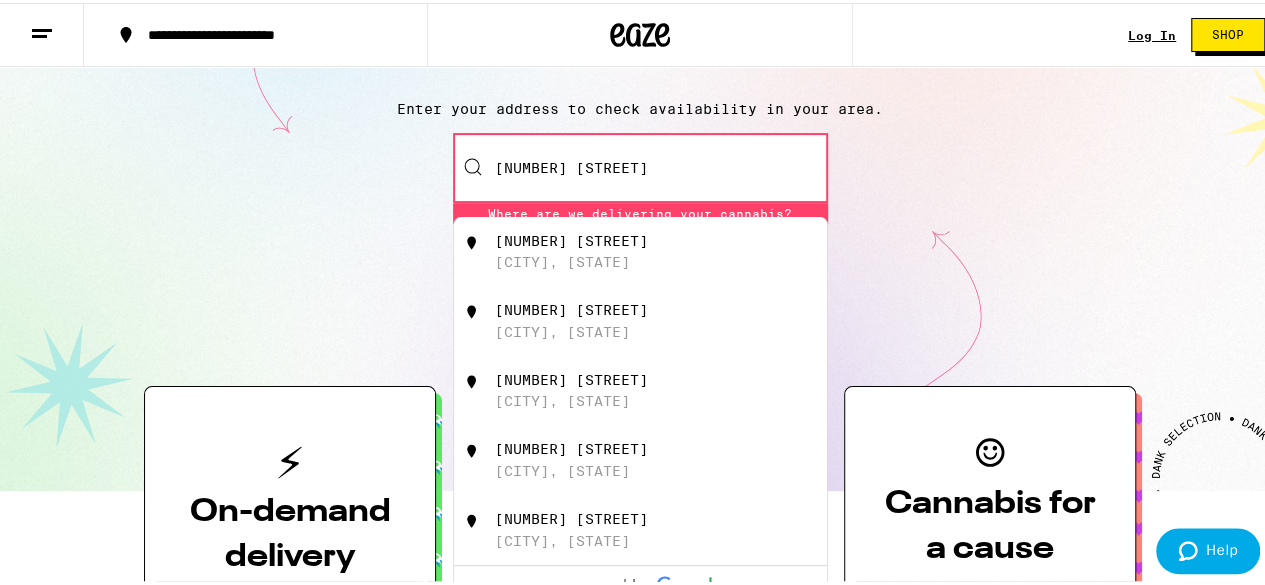 scroll, scrollTop: 200, scrollLeft: 0, axis: vertical 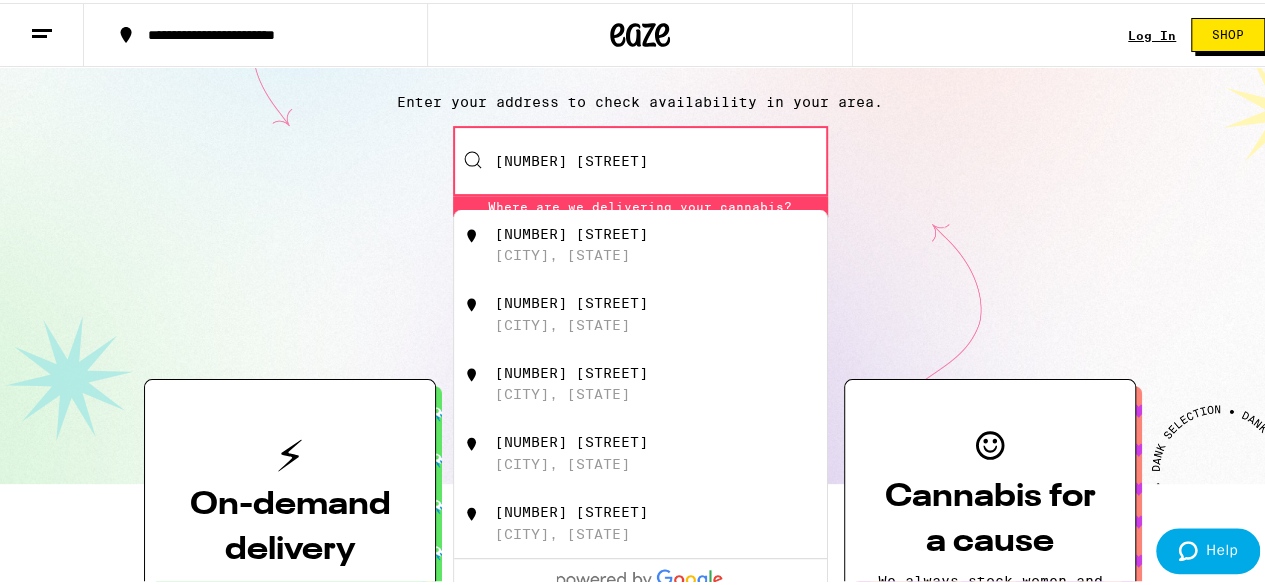 click on "5387 Seneca Pl" at bounding box center [571, 231] 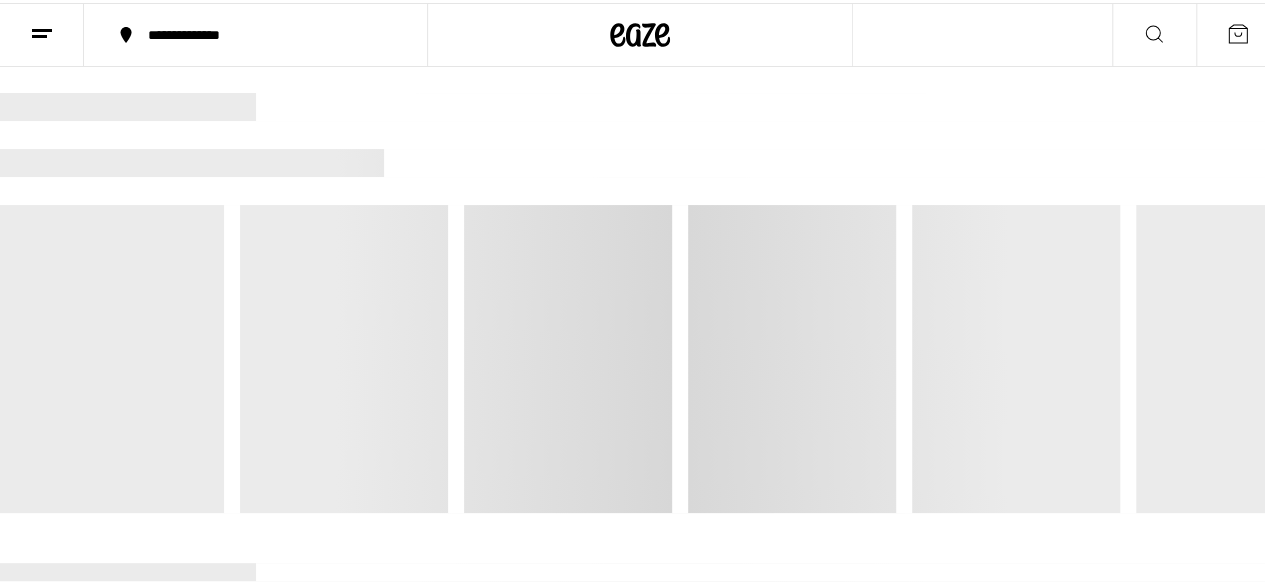 scroll, scrollTop: 0, scrollLeft: 0, axis: both 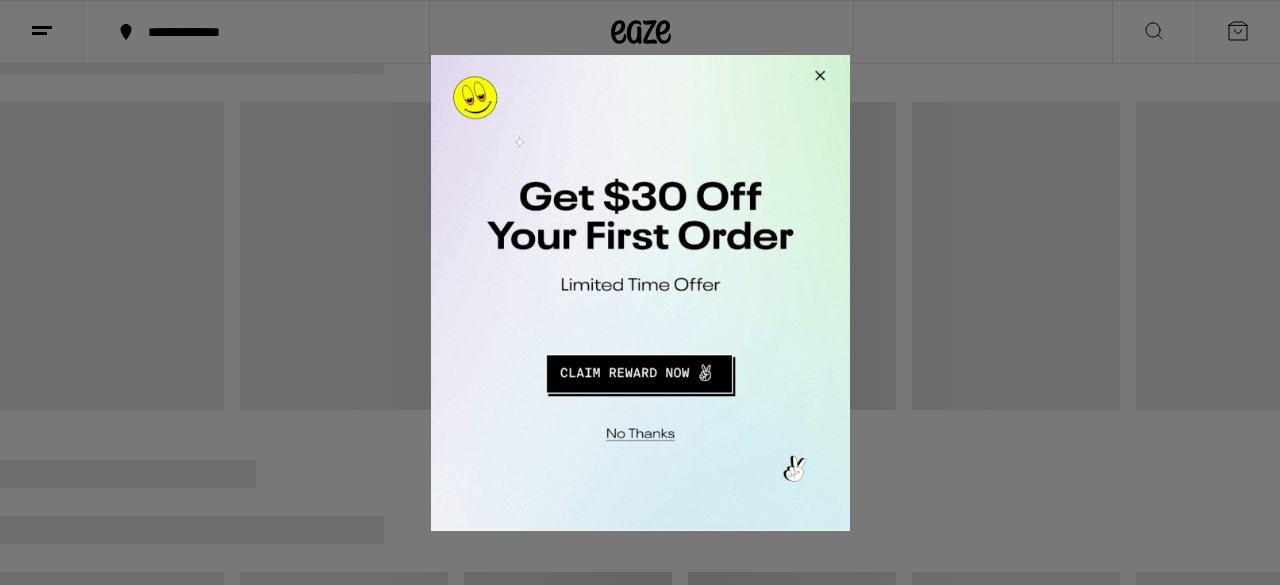 click at bounding box center [638, 370] 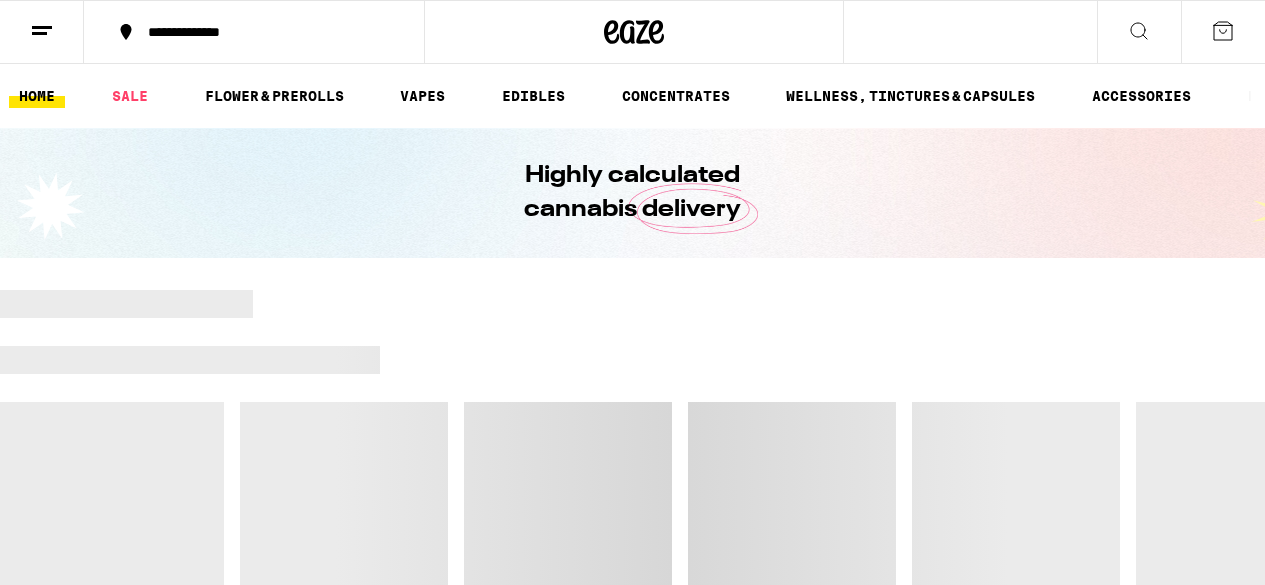 scroll, scrollTop: 0, scrollLeft: 0, axis: both 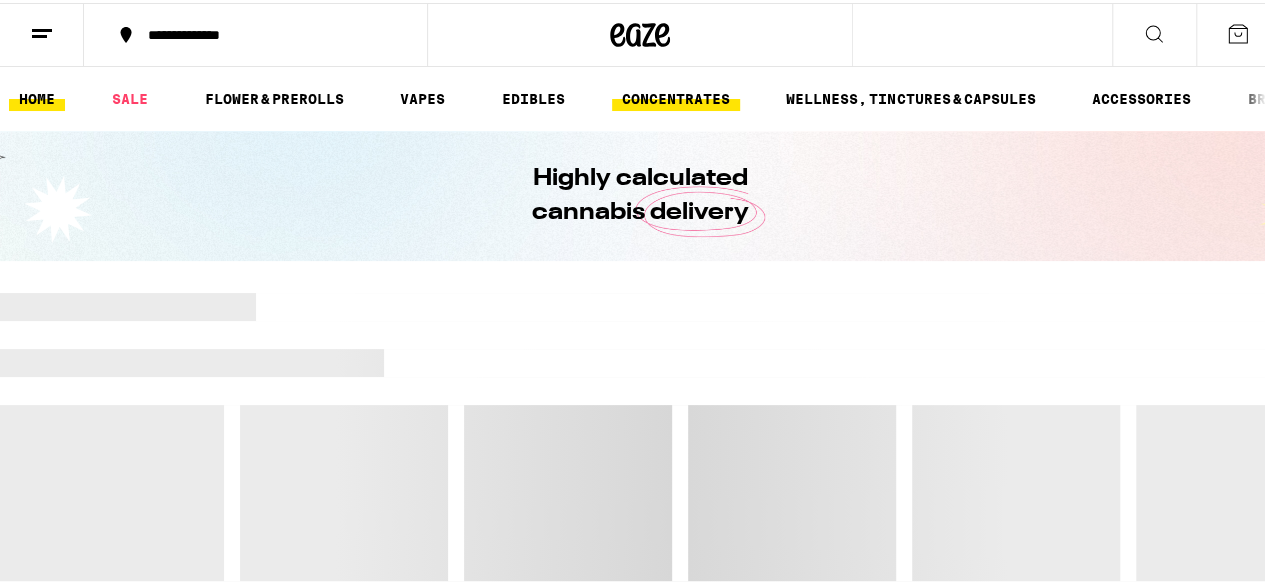 click on "CONCENTRATES" at bounding box center (676, 96) 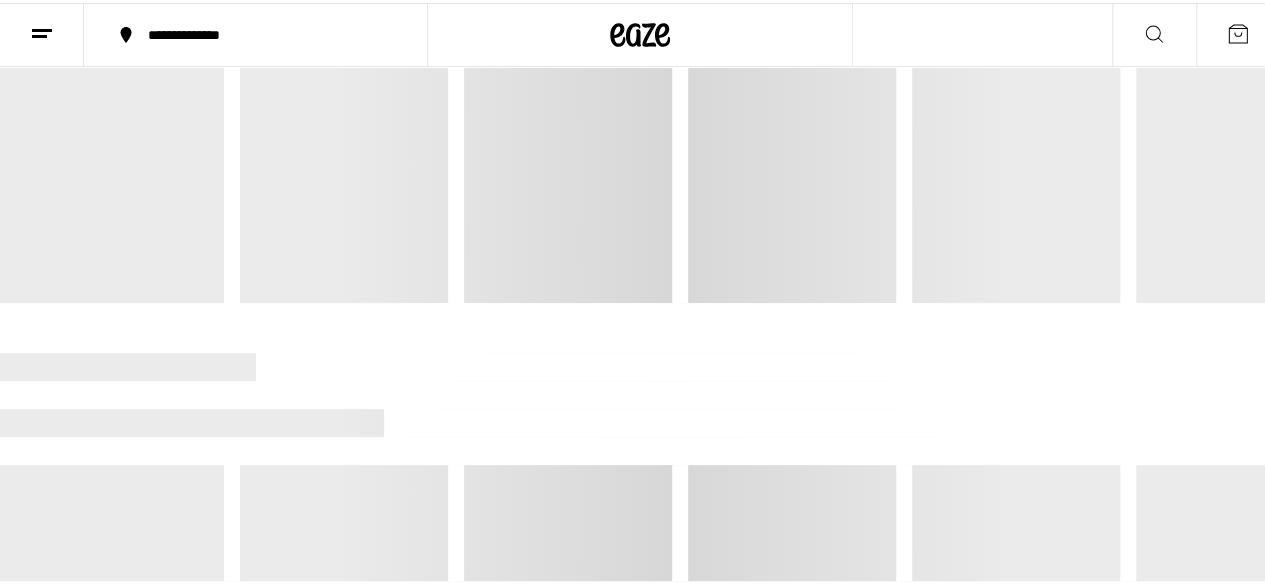 scroll, scrollTop: 800, scrollLeft: 0, axis: vertical 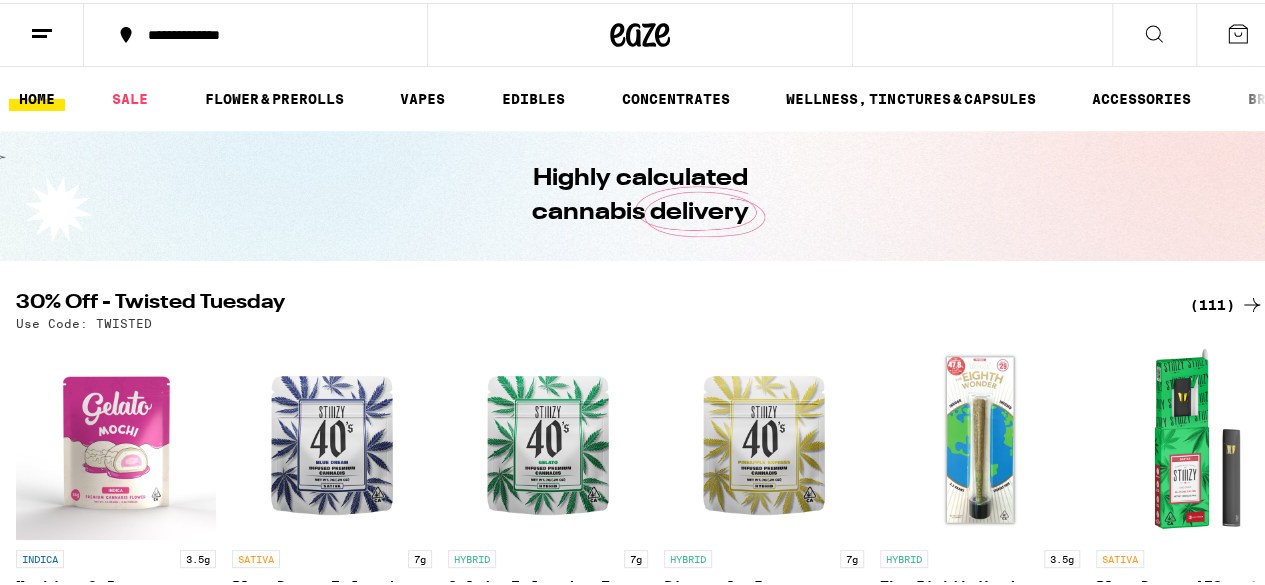 click on "HOME SALE FLOWER & PREROLLS VAPES EDIBLES CONCENTRATES WELLNESS, TINCTURES & CAPSULES ACCESSORIES BRANDS" at bounding box center (640, 96) 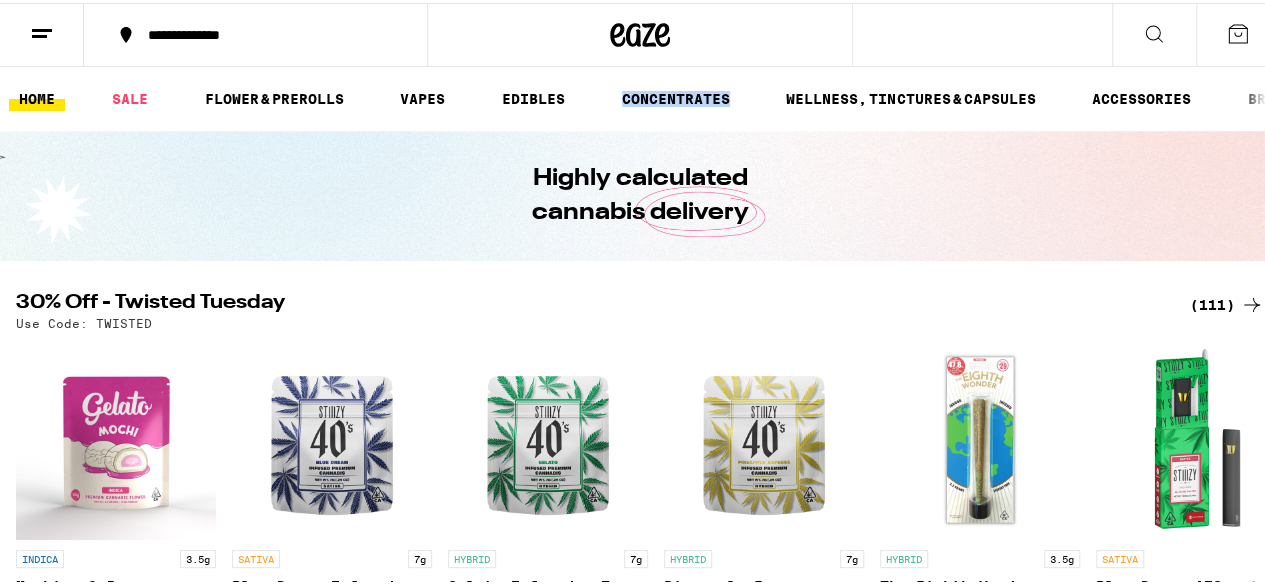 click on "HOME SALE FLOWER & PREROLLS VAPES EDIBLES CONCENTRATES WELLNESS, TINCTURES & CAPSULES ACCESSORIES BRANDS" at bounding box center (640, 96) 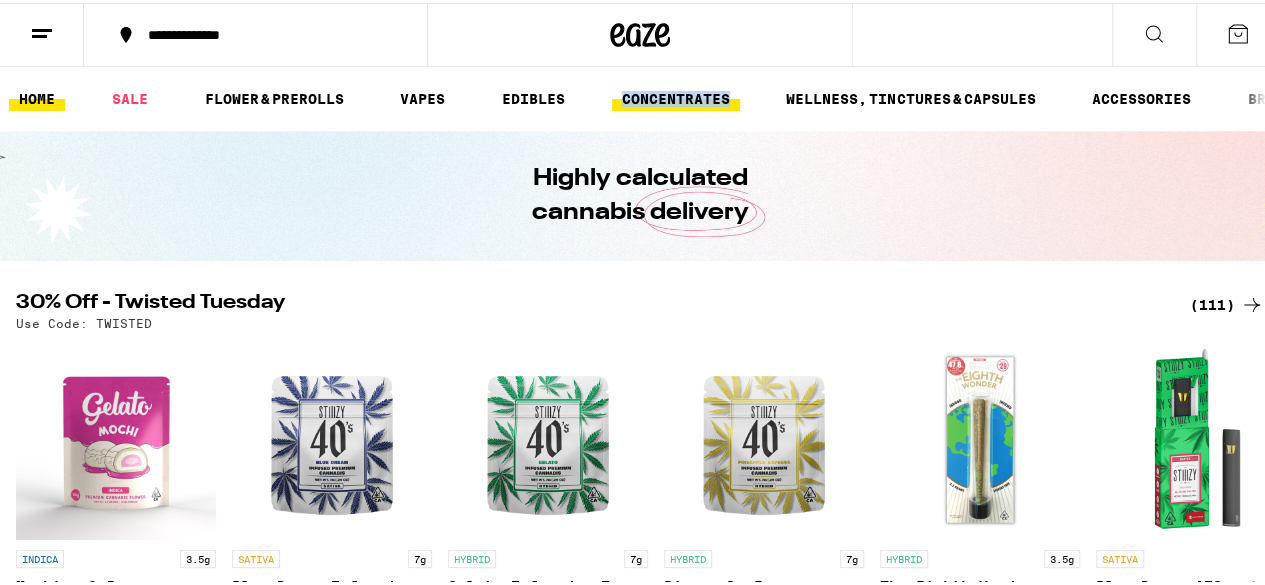 click on "CONCENTRATES" at bounding box center (676, 96) 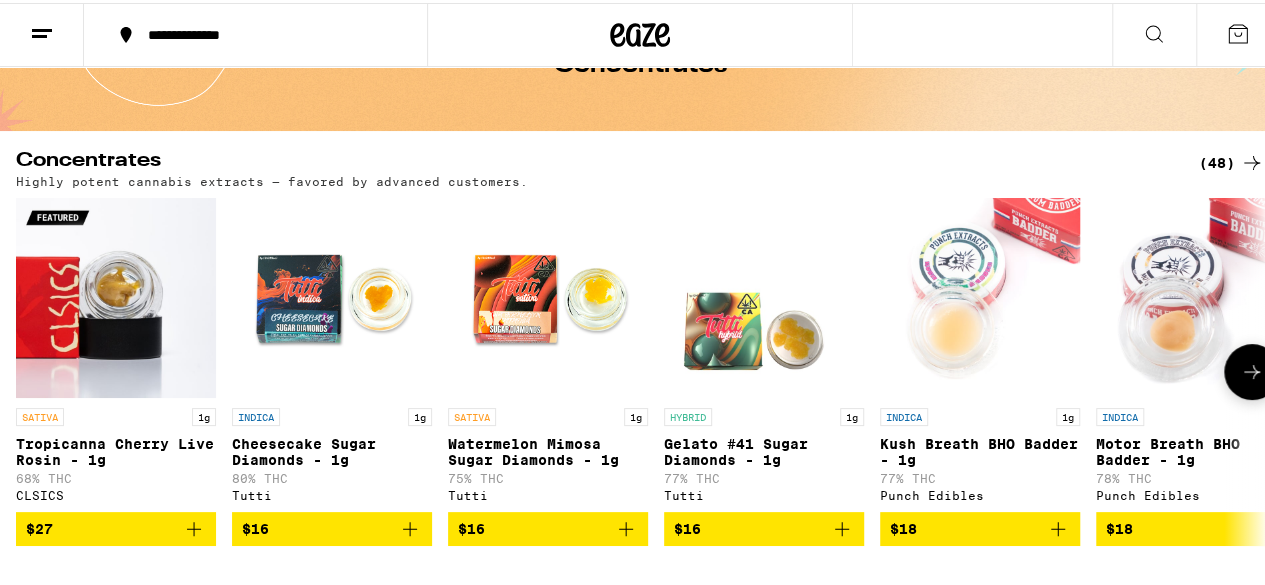 scroll, scrollTop: 200, scrollLeft: 0, axis: vertical 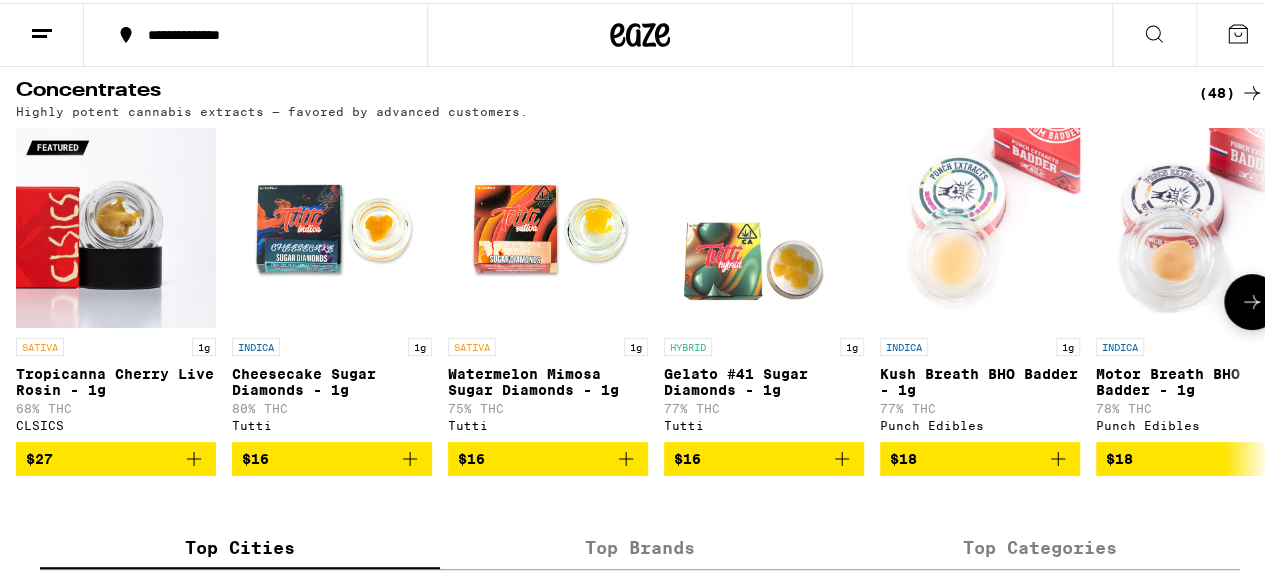 click 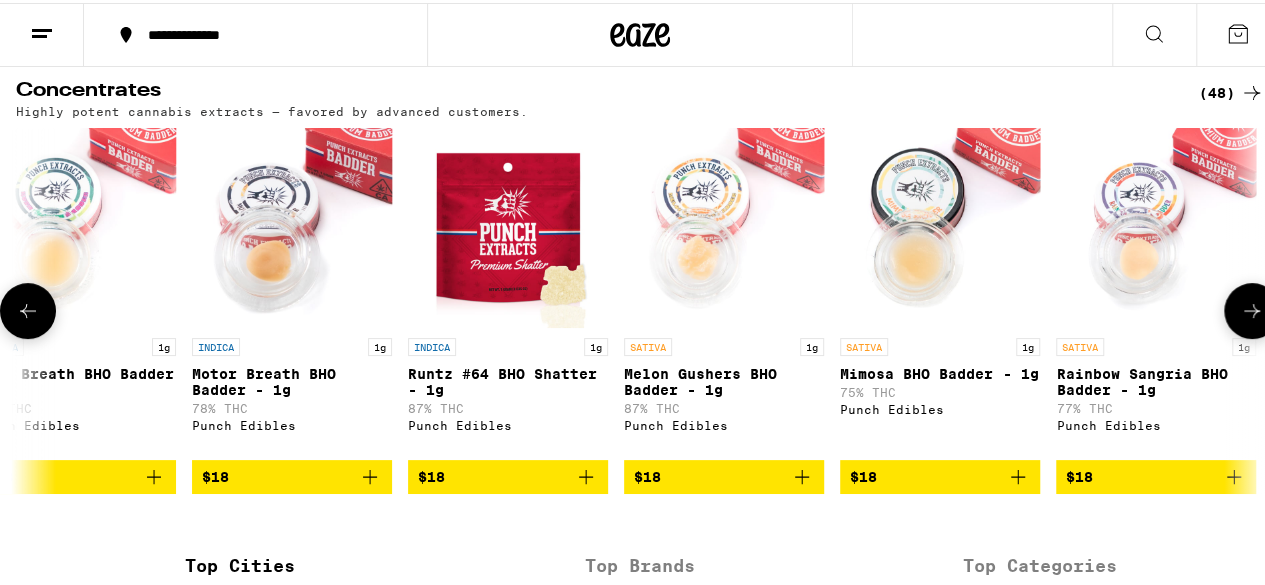 scroll, scrollTop: 0, scrollLeft: 1015, axis: horizontal 